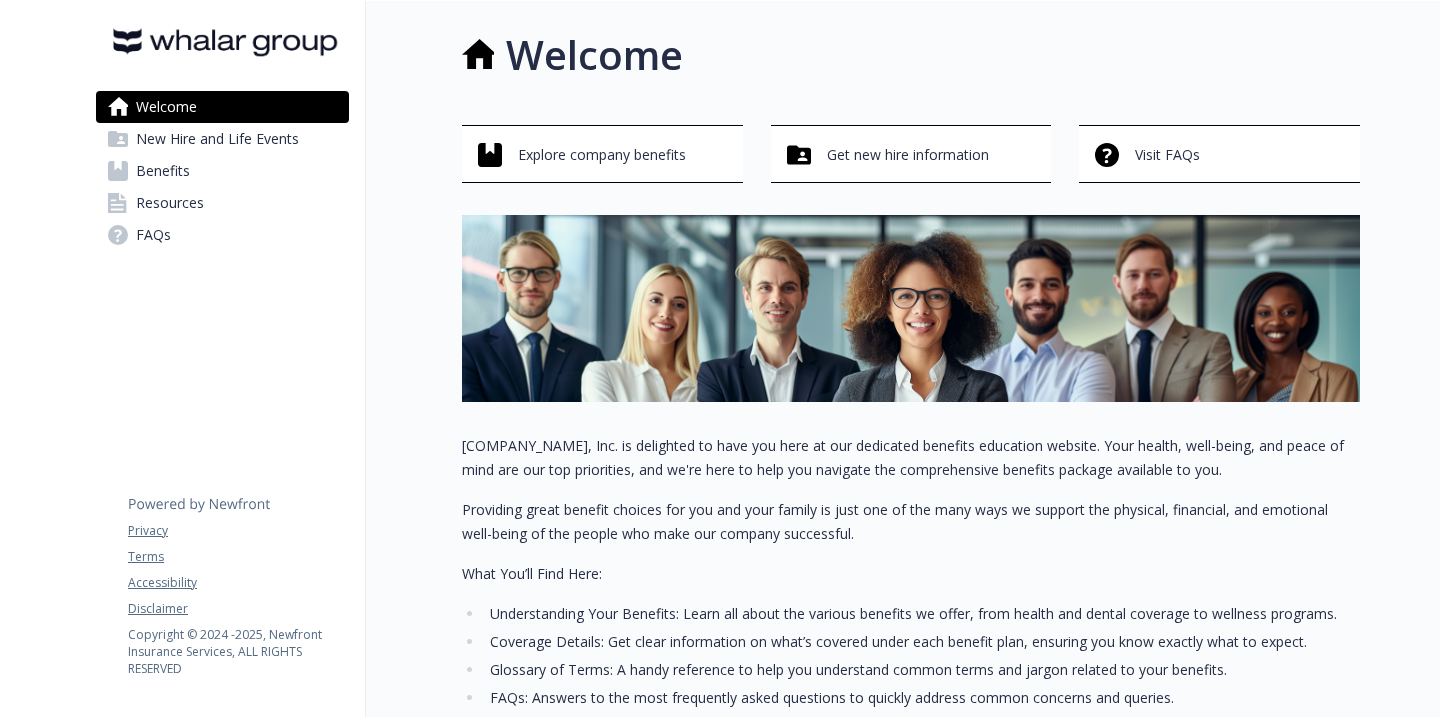 scroll, scrollTop: 0, scrollLeft: 0, axis: both 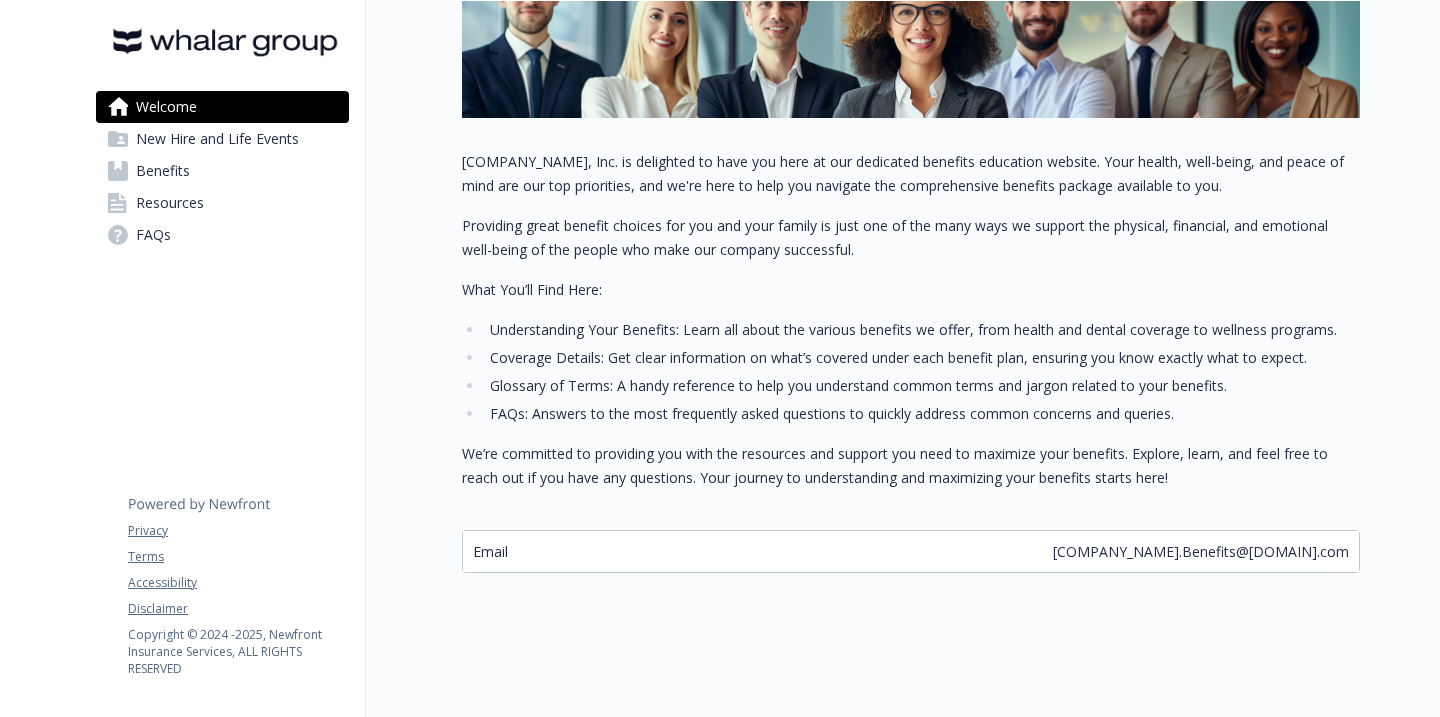 click on "Glossary of Terms: A handy reference to help you understand common terms and jargon related to your benefits." at bounding box center [922, 386] 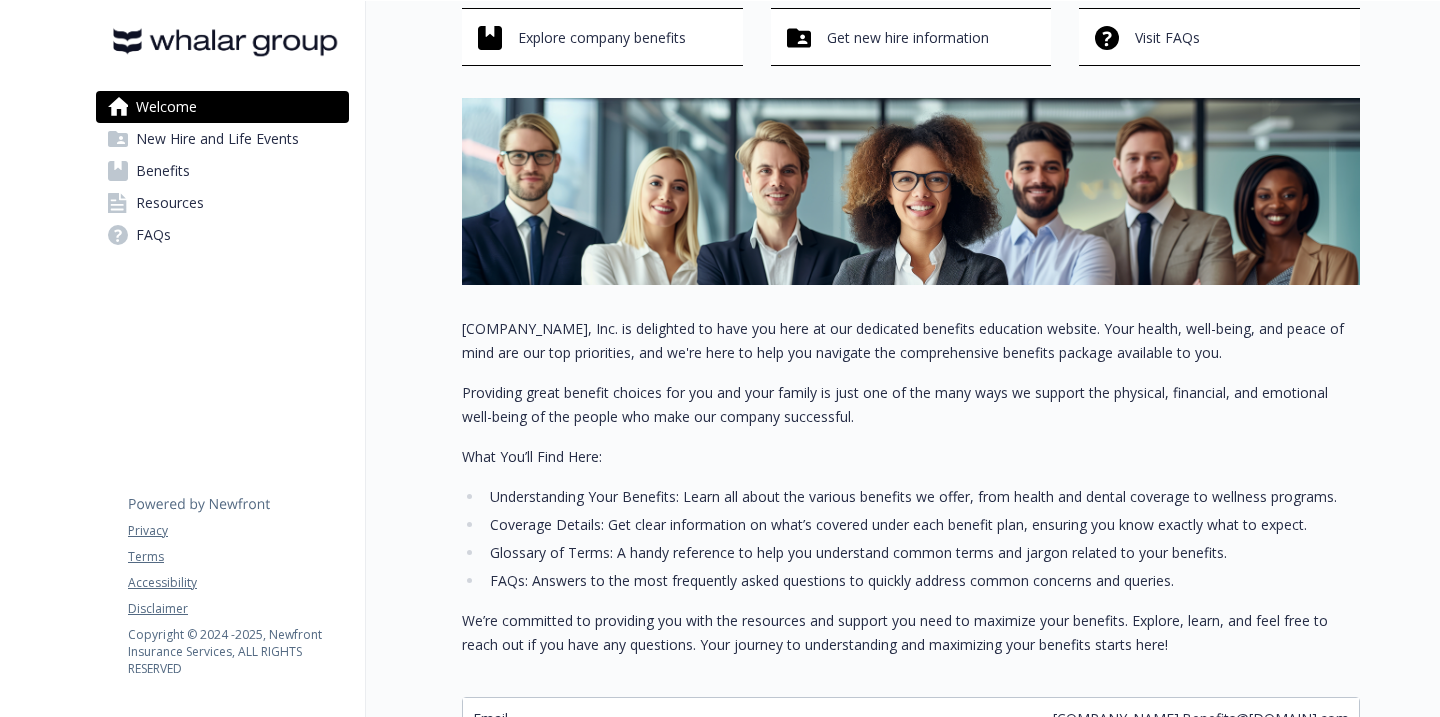 scroll, scrollTop: 0, scrollLeft: 0, axis: both 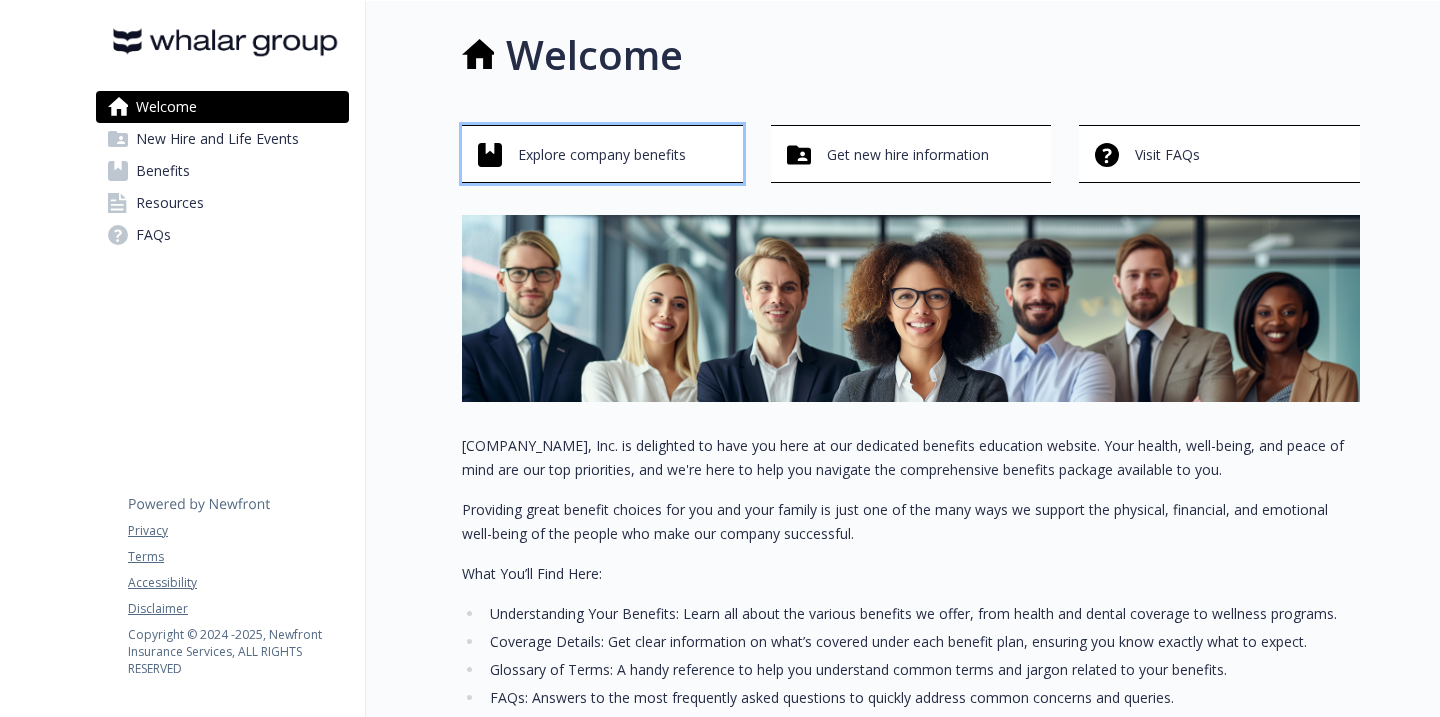 click on "Explore company benefits" at bounding box center [605, 155] 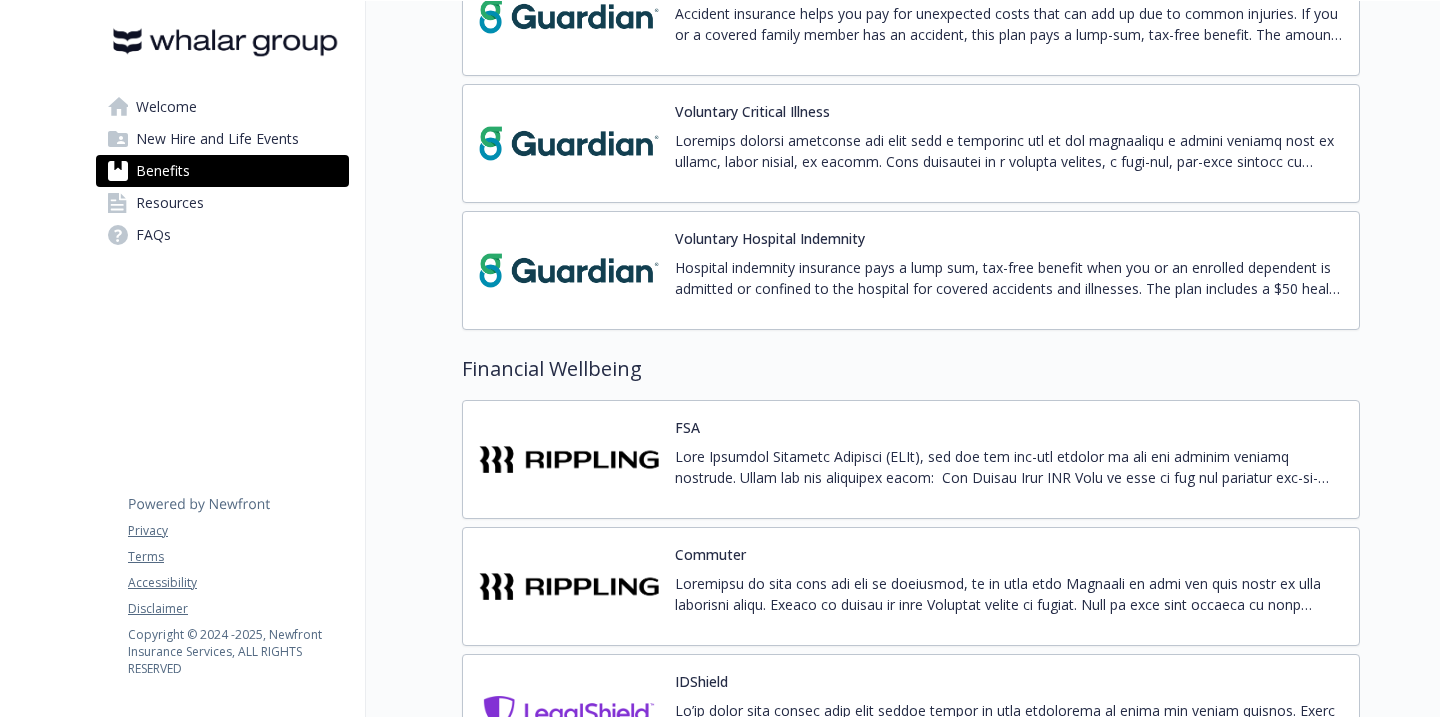 scroll, scrollTop: 1969, scrollLeft: 0, axis: vertical 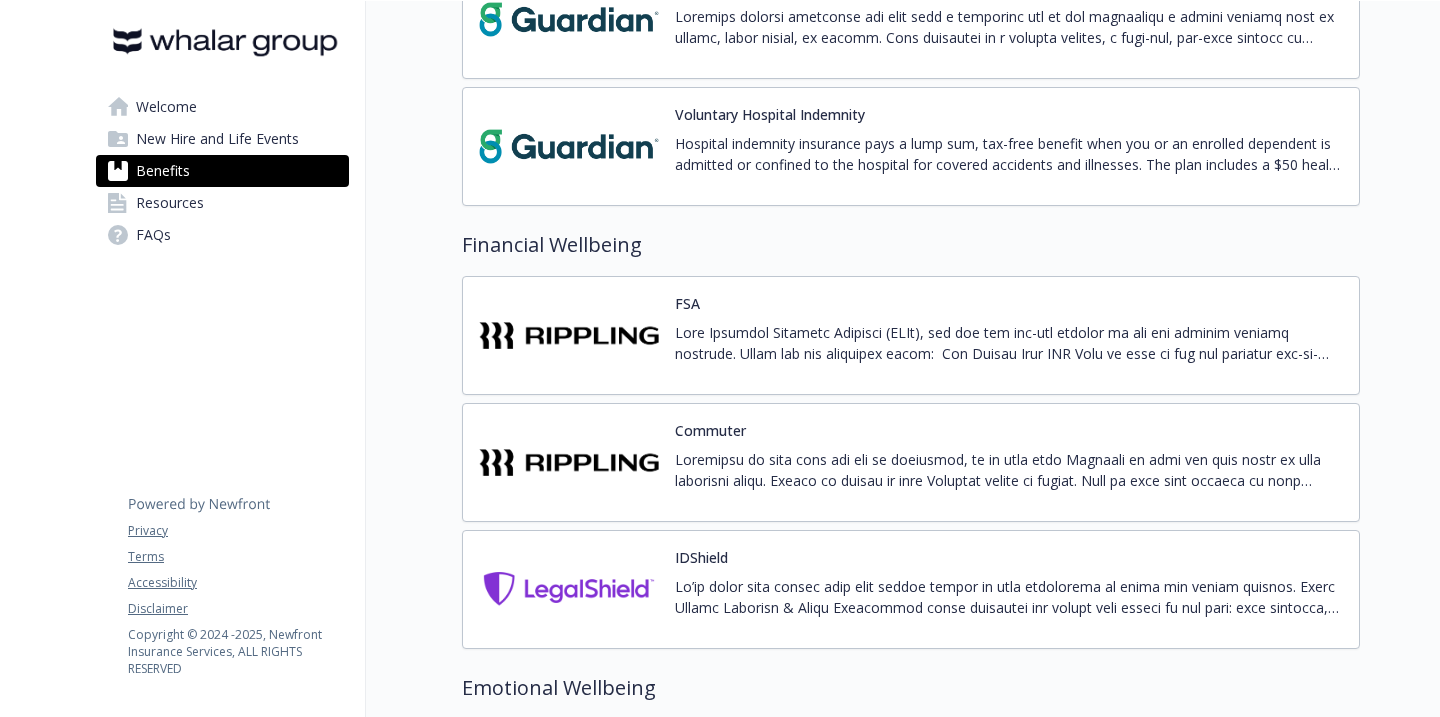 click on "Benefits Select coverage type Current year Upcoming year Medical Select Plus DKSP 90/50 Annual Deductible/Individual  -  $0 Annual Out-of-Pocket Limit/Individual  -  $2,500 Office Visit/Exam  -  $15 Coinsurance  -  0% Prescription Drug/Generic  -  $10 Prescription Drug/Brand Formulary  -  $35 Prescription Drug/Brand Non-Formulary  -  $60 Prescription Drug/Specialty  -  $60 Compare Select Plus DKSW 80/50 Annual Deductible/Individual  -  $250 Annual Out-of-Pocket Limit/Individual  -  $4,500 Office Visit/Exam  -  $20 deductible does not apply Coinsurance  -  20% Prescription Drug/Generic  -  $10 drug deductible does not apply Prescription Drug/Brand Formulary  -  $35 drug deductible does not apply Prescription Drug/Brand Non-Formulary  -  $60 drug deductible does not apply Prescription Drug/Specialty  -  $60 drug deductible does not apply Compare Dental MetLife Dental PPO Base Annual Deductible/Individual  -  $50 Annual Plan Maximum  -  $1,750 Lifetime Orthodontia Plan Maximum  -  $1,500 Basic Services  -  20%" at bounding box center (863, -395) 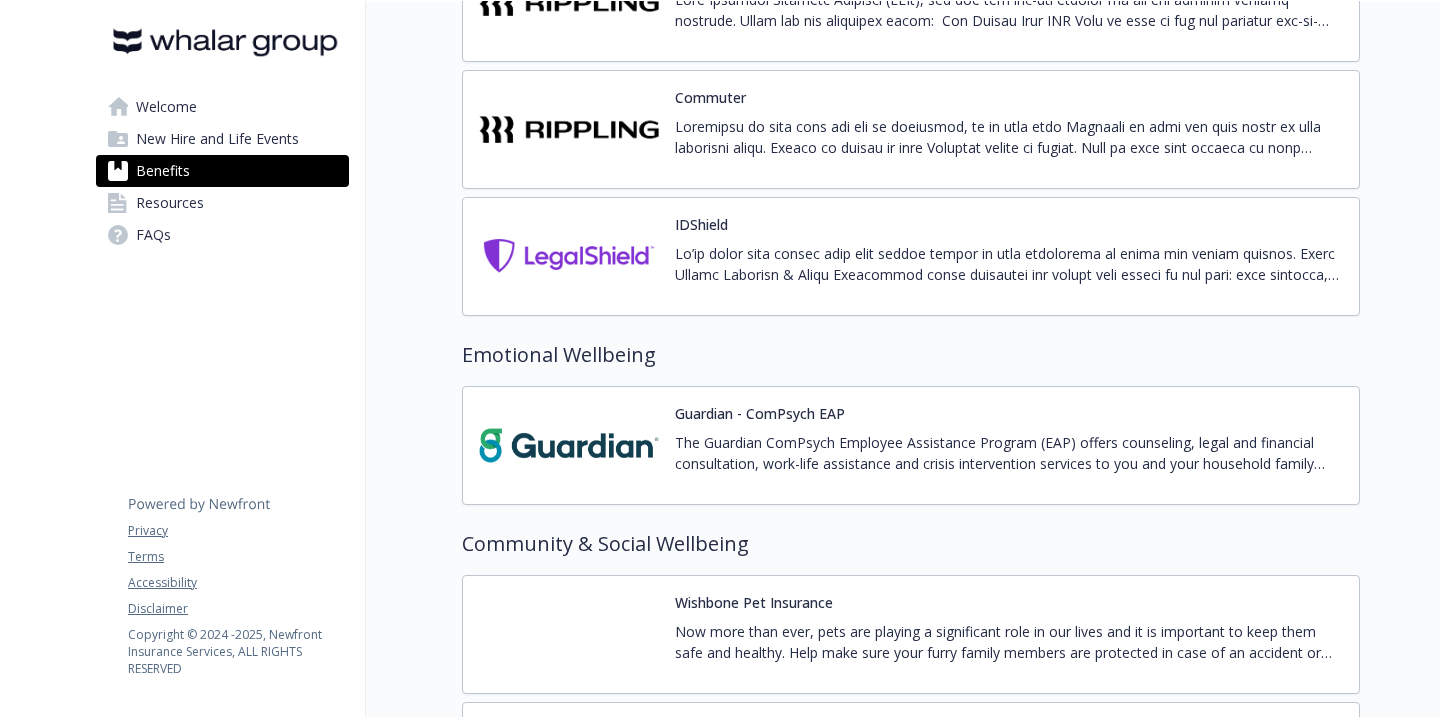 scroll, scrollTop: 2550, scrollLeft: 0, axis: vertical 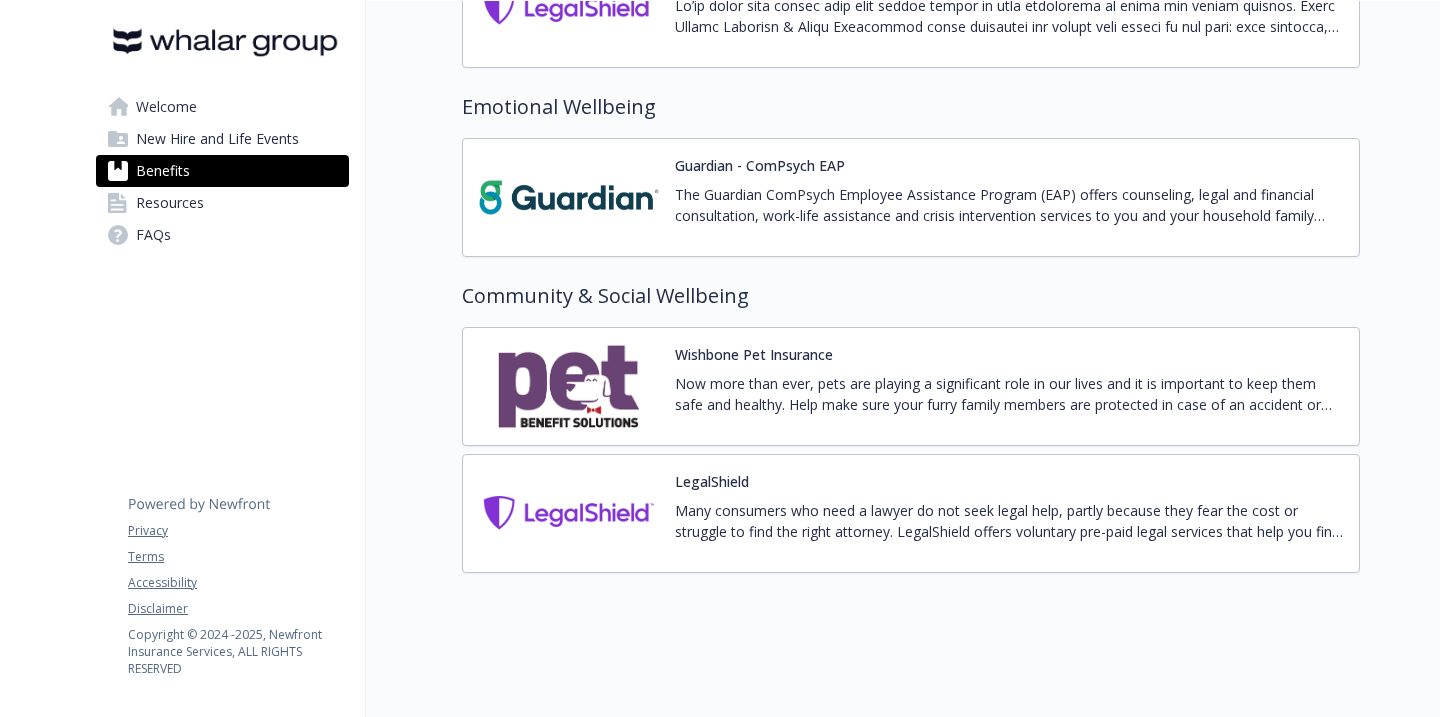 click on "Resources" at bounding box center [222, 203] 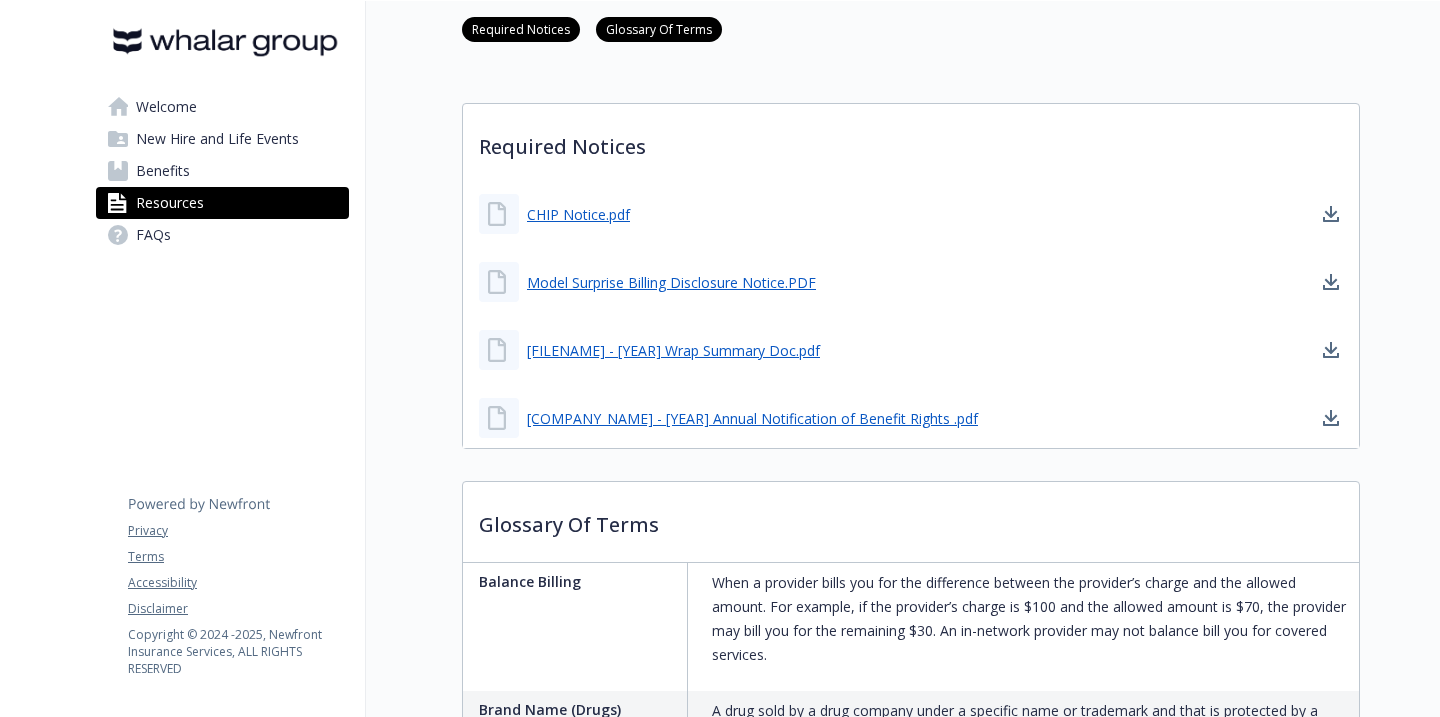 scroll, scrollTop: 489, scrollLeft: 0, axis: vertical 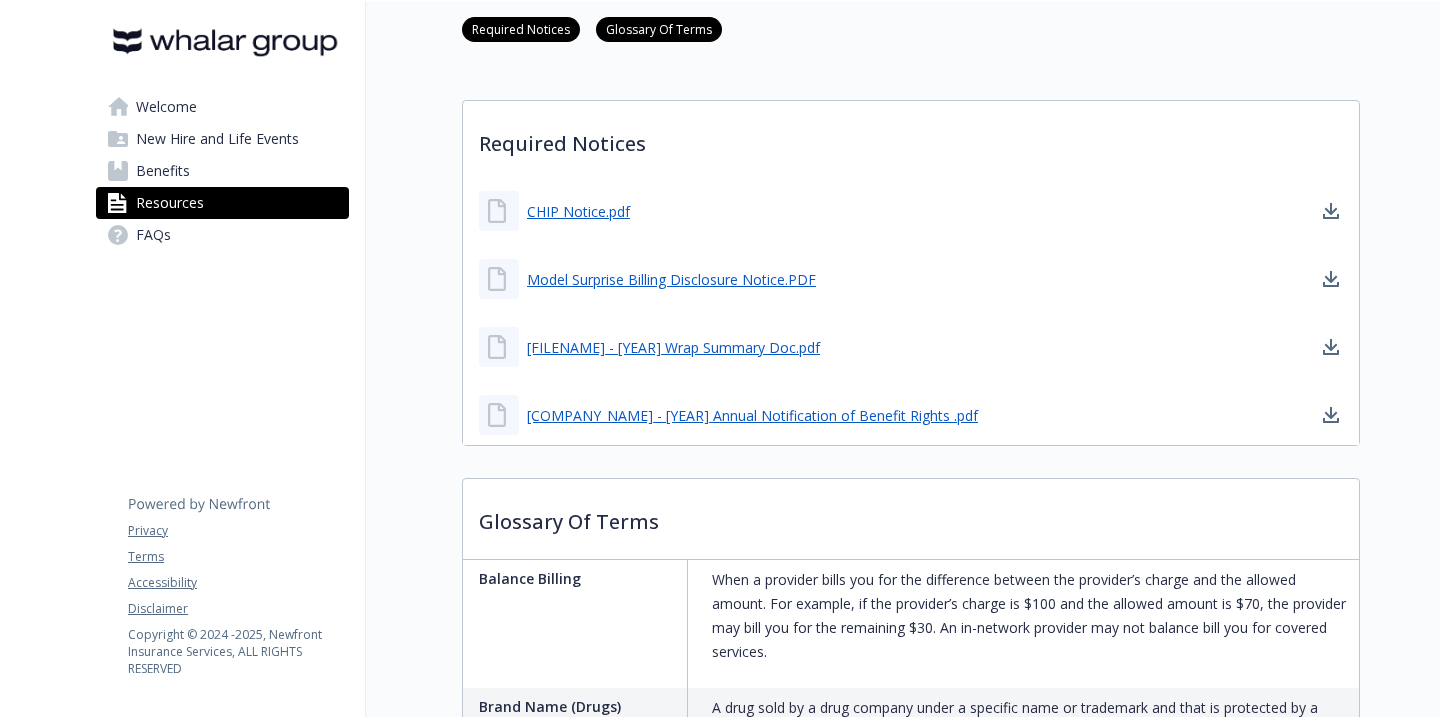 click on "New Hire and Life Events" at bounding box center (217, 139) 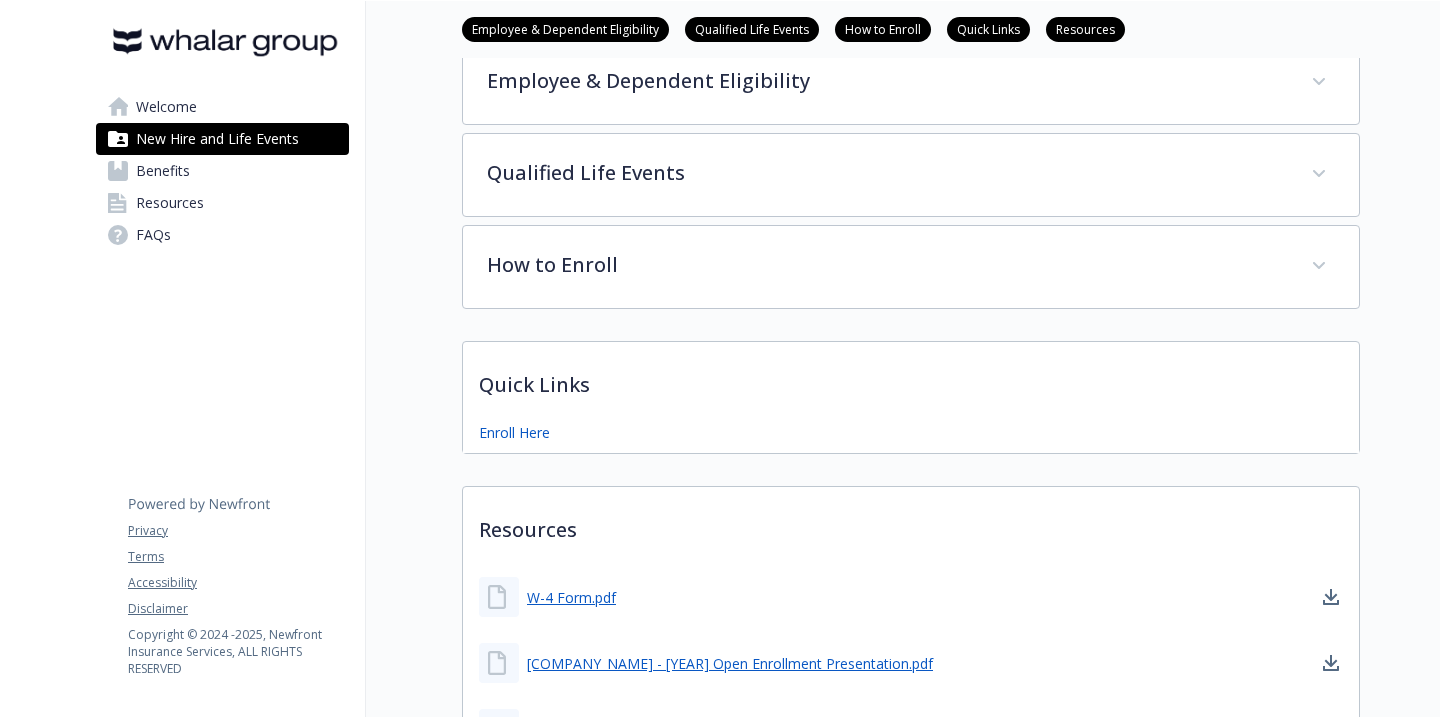 scroll, scrollTop: 489, scrollLeft: 0, axis: vertical 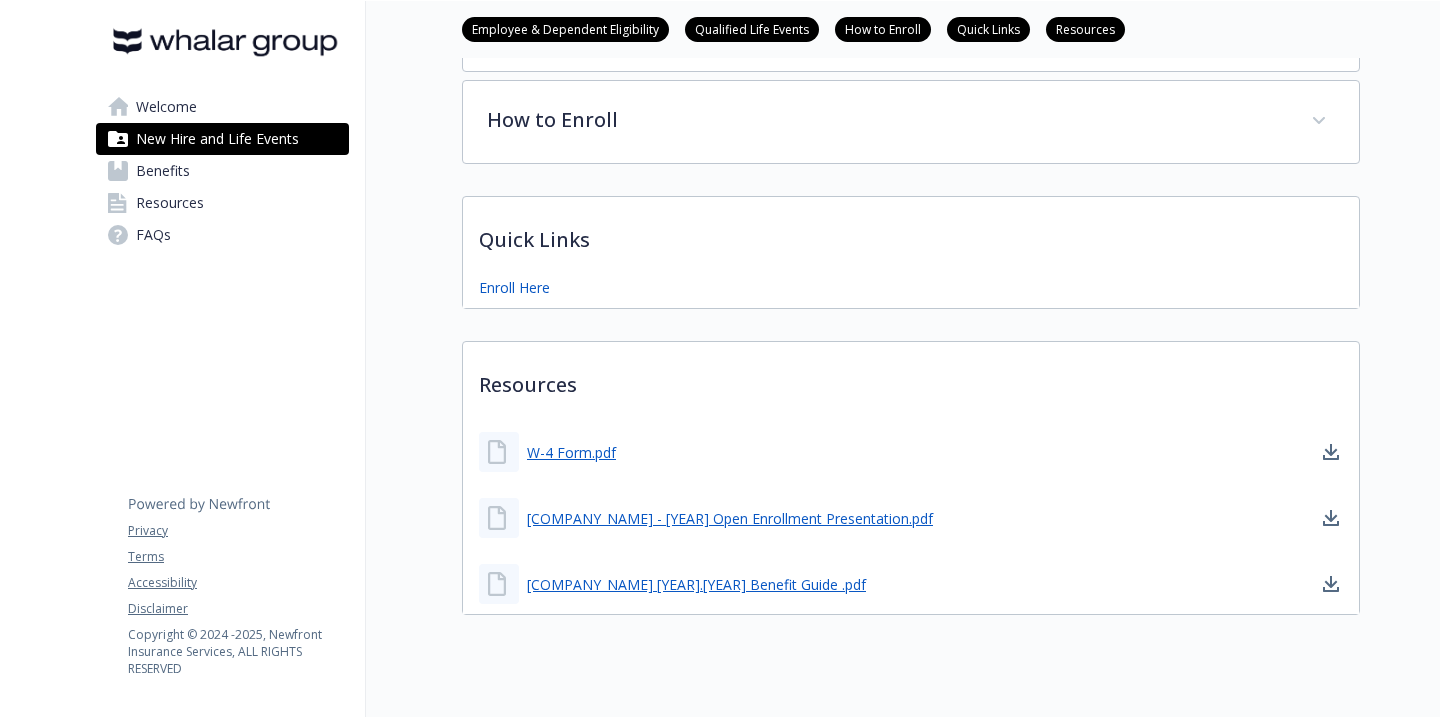 click on "New Hire and Life Events Employee & Dependent Eligibility Qualified Life Events How to Enroll Quick Links Resources Employee & Dependent Eligibility If you are an active, regular, full-time employee working a minimum of 30 hours per week you are eligible for coverage. Benefits are effective first of the month following your date of hire. Benefits end on the last day of the month in which your employment terminates except for Basic Life/AD&D, Voluntary Life/VAD&D, Disability, Accident, Critical Illness, Hospital Indemnity and FSA, for which coverage ends on the last day of employment.
ELIGIBLE DEPENDENTS​
Your spouse; ​
Your same-sex or opposite-sex domestic partner; ​
Your dependent children up to age 26 (regardless of marital status), including a natural child, stepchild, a legally adopted child, a child placed for adoption or a child for whom you or your spouse are the legal guardian; ​
DOMESTIC PARTNER COVERAGE​
You may be required to provide proof of dependent status." at bounding box center (863, 75) 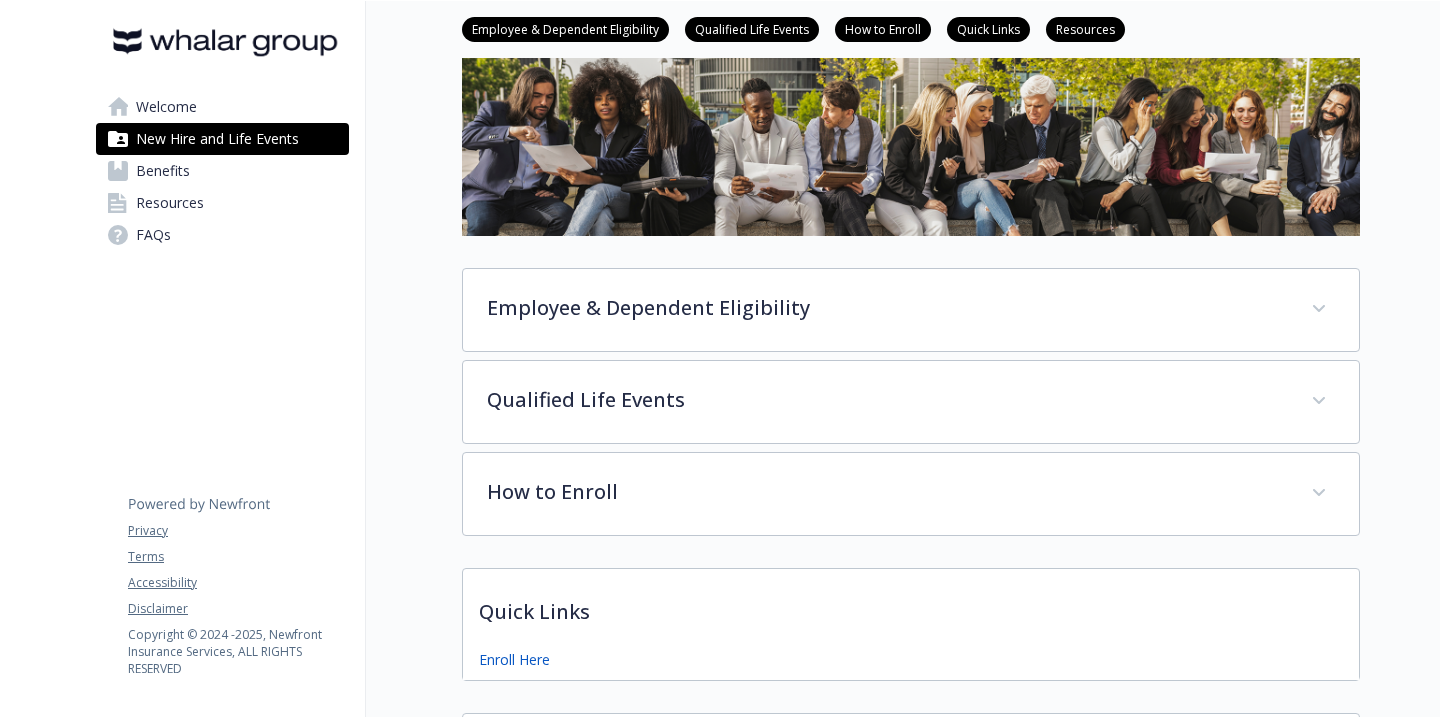 scroll, scrollTop: 0, scrollLeft: 0, axis: both 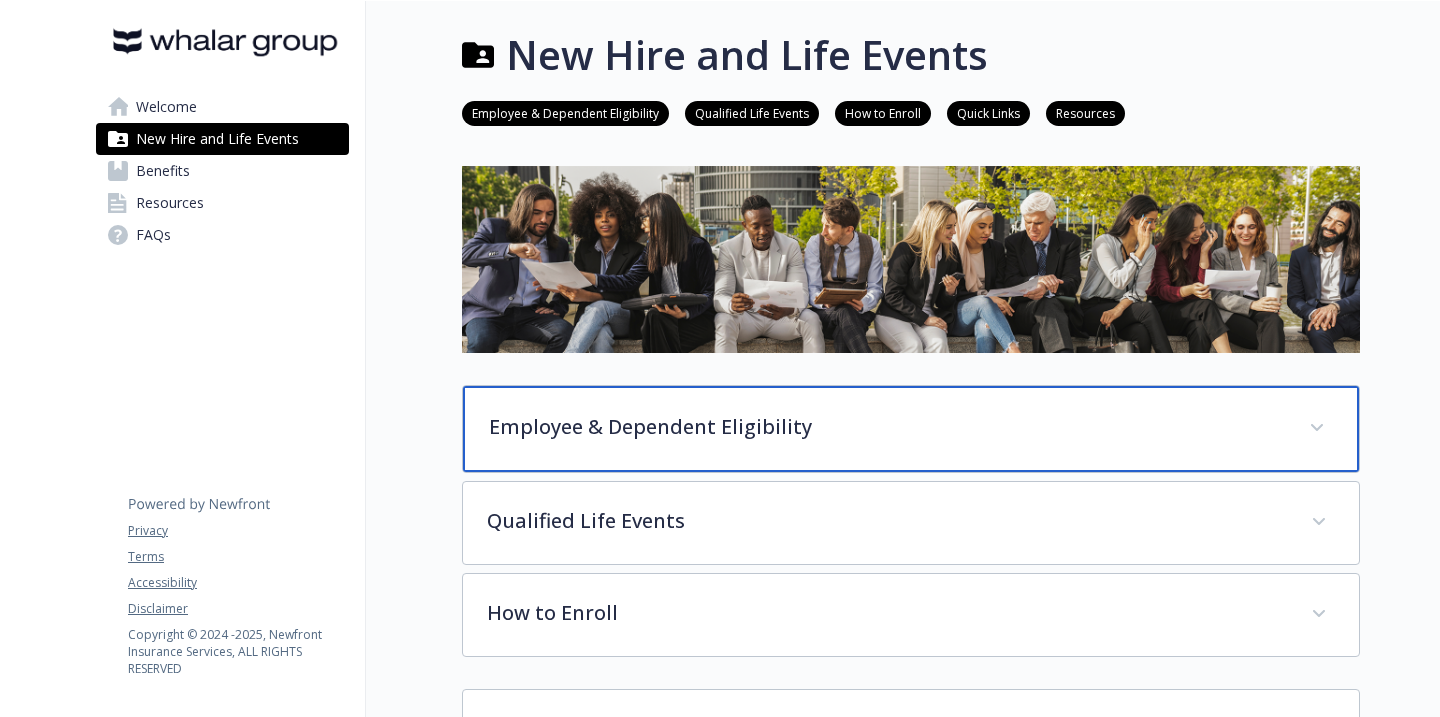 click on "Employee & Dependent Eligibility" at bounding box center (911, 429) 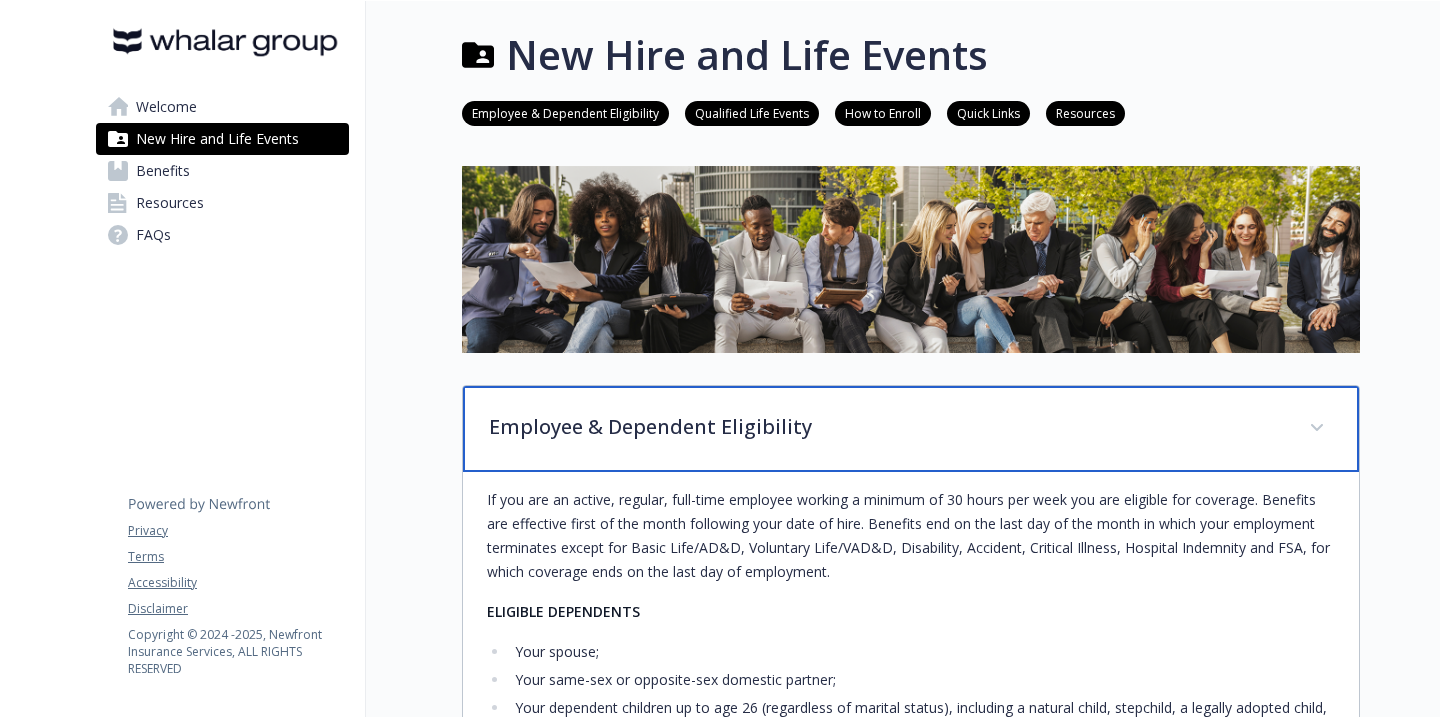 click on "Employee & Dependent Eligibility" at bounding box center [887, 427] 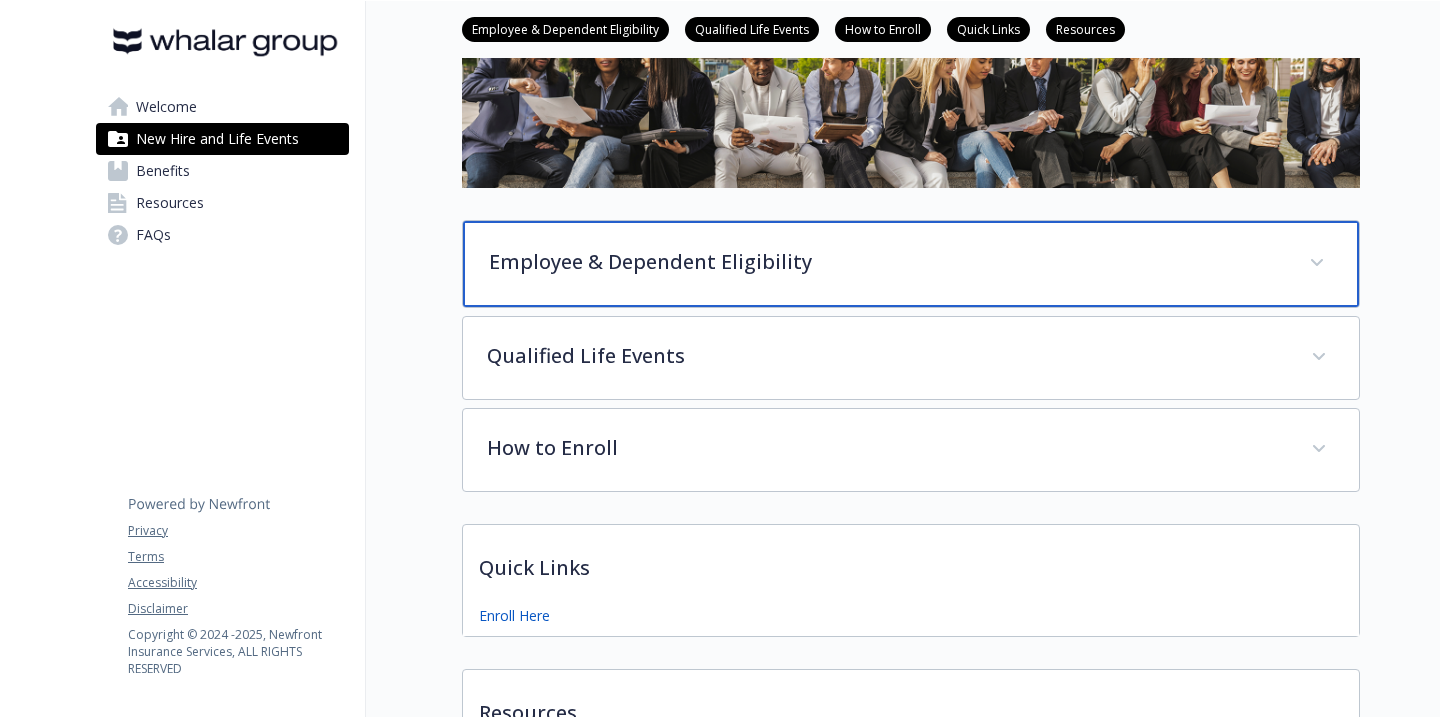 scroll, scrollTop: 203, scrollLeft: 0, axis: vertical 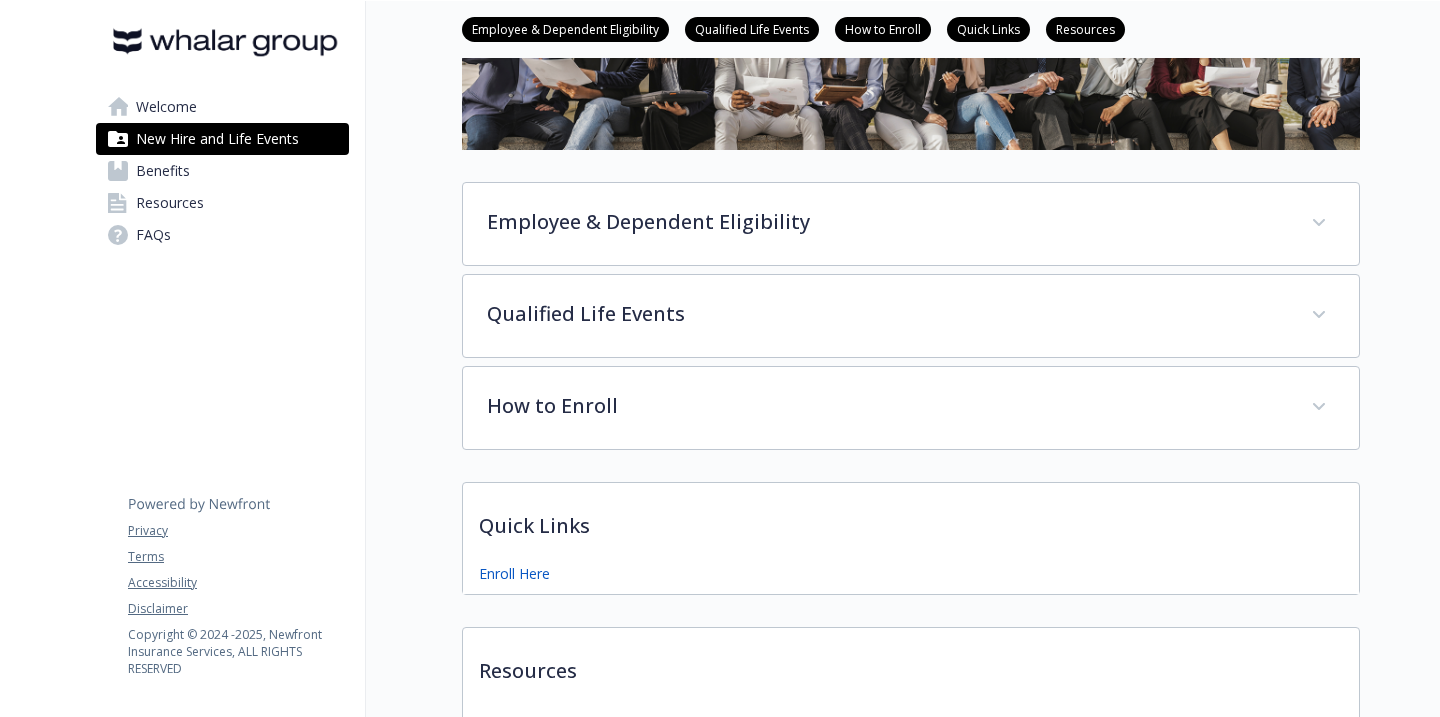 click on "New Hire and Life Events Employee & Dependent Eligibility Qualified Life Events How to Enroll Quick Links Resources Employee & Dependent Eligibility If you are an active, regular, full-time employee working a minimum of 30 hours per week you are eligible for coverage. Benefits are effective first of the month following your date of hire. Benefits end on the last day of the month in which your employment terminates except for Basic Life/AD&D, Voluntary Life/VAD&D, Disability, Accident, Critical Illness, Hospital Indemnity and FSA, for which coverage ends on the last day of employment.
ELIGIBLE DEPENDENTS​
Your spouse; ​
Your same-sex or opposite-sex domestic partner; ​
Your dependent children up to age 26 (regardless of marital status), including a natural child, stepchild, a legally adopted child, a child placed for adoption or a child for whom you or your spouse are the legal guardian; ​
DOMESTIC PARTNER COVERAGE​
You may be required to provide proof of dependent status." at bounding box center (863, 361) 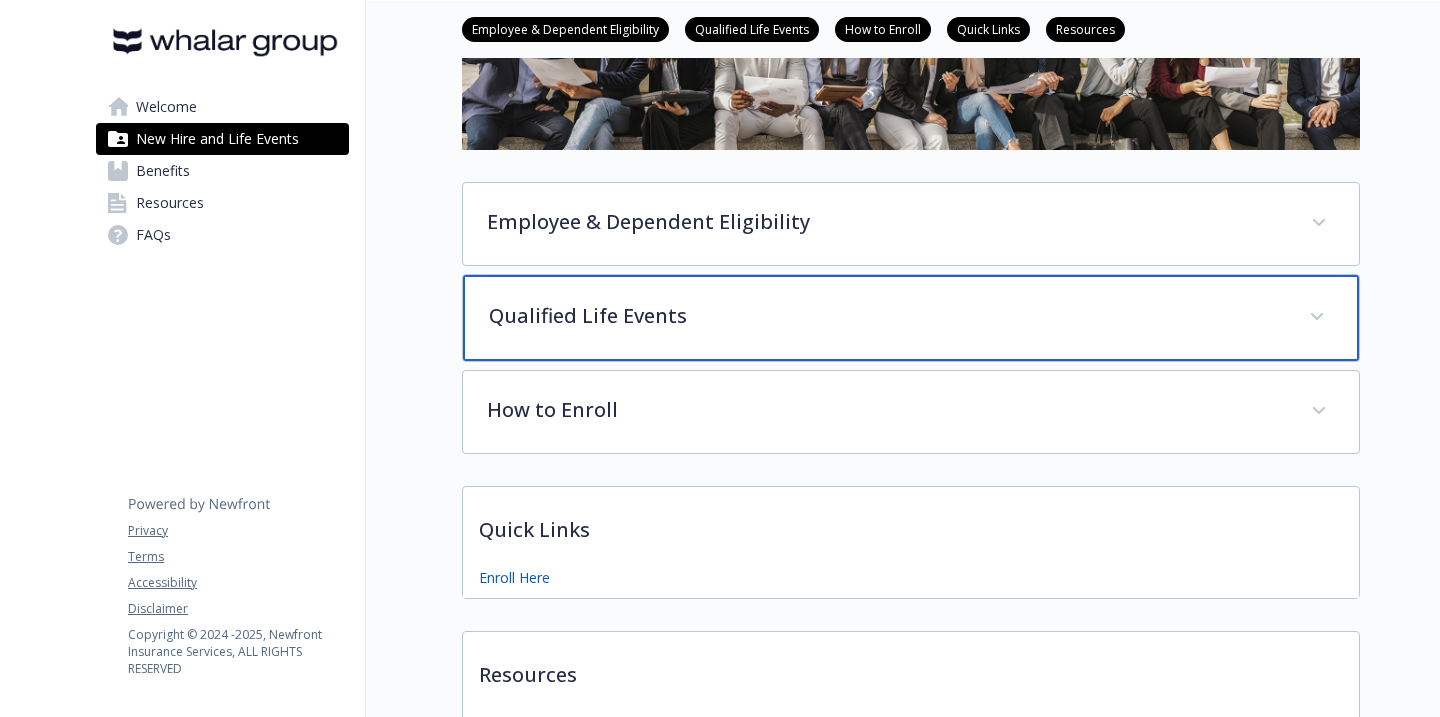 click on "Qualified Life Events" at bounding box center [887, 316] 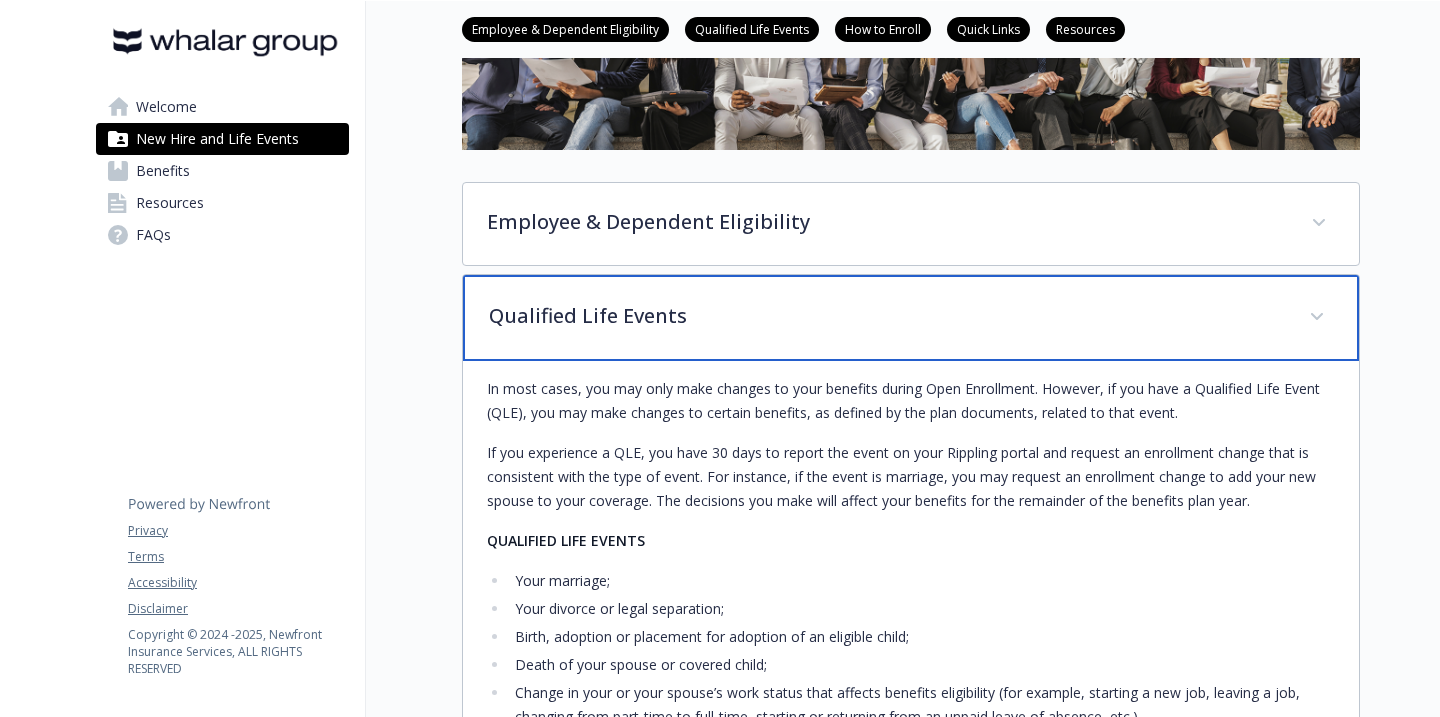 click on "Qualified Life Events" at bounding box center [887, 316] 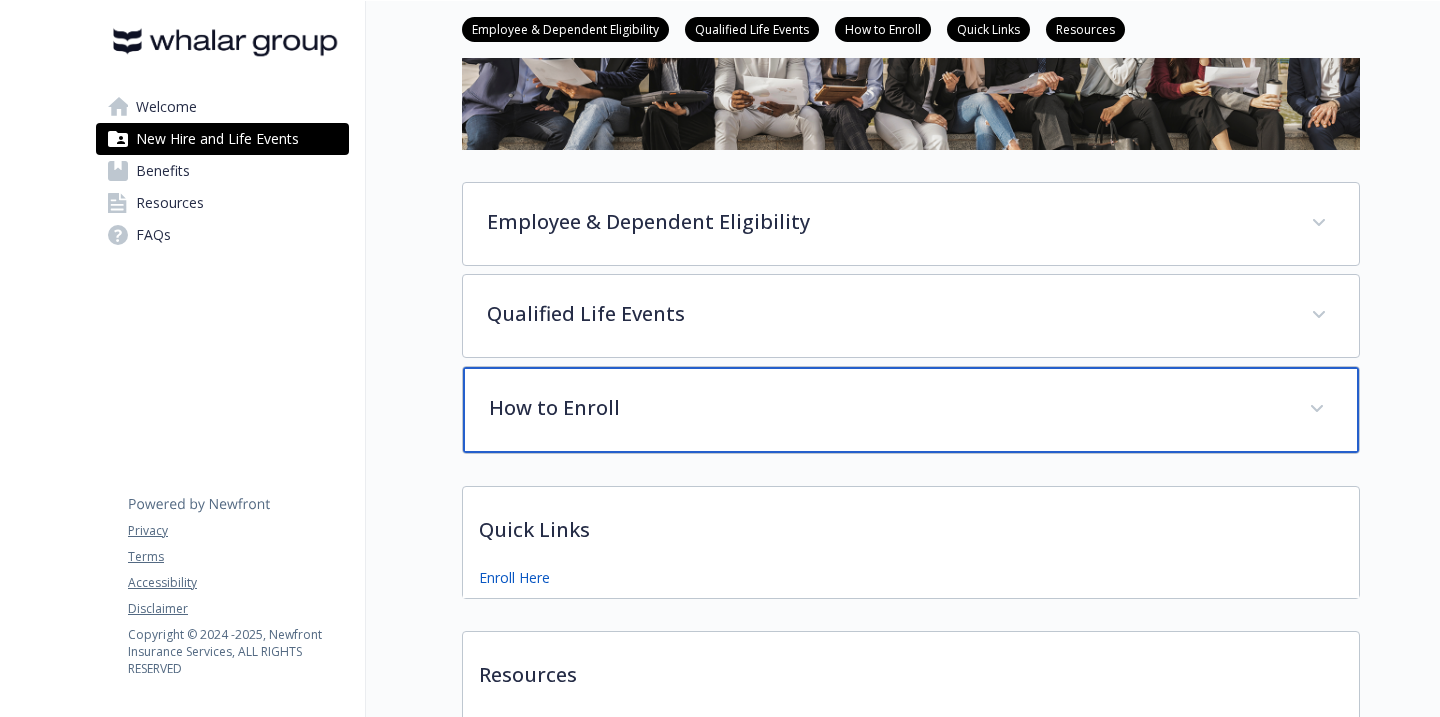 click on "How to Enroll" at bounding box center (887, 408) 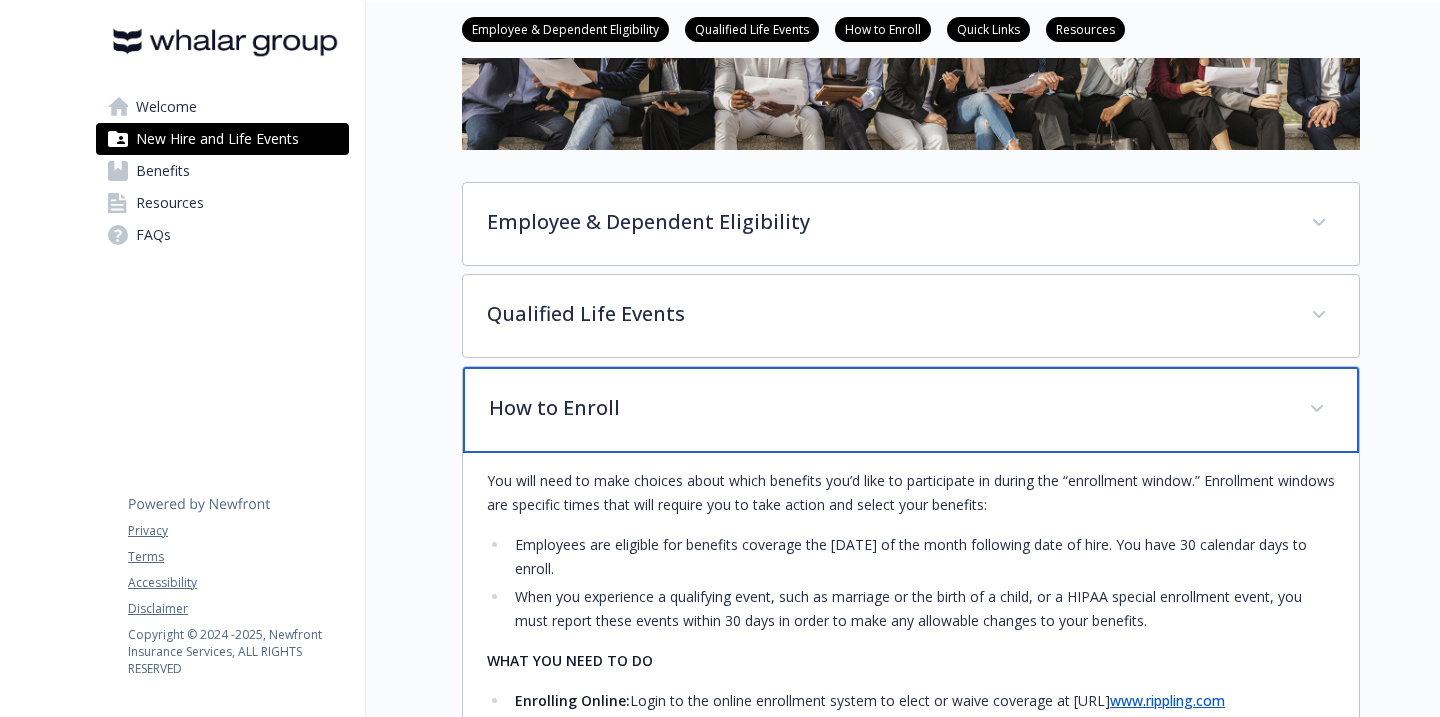 click on "How to Enroll" at bounding box center (887, 408) 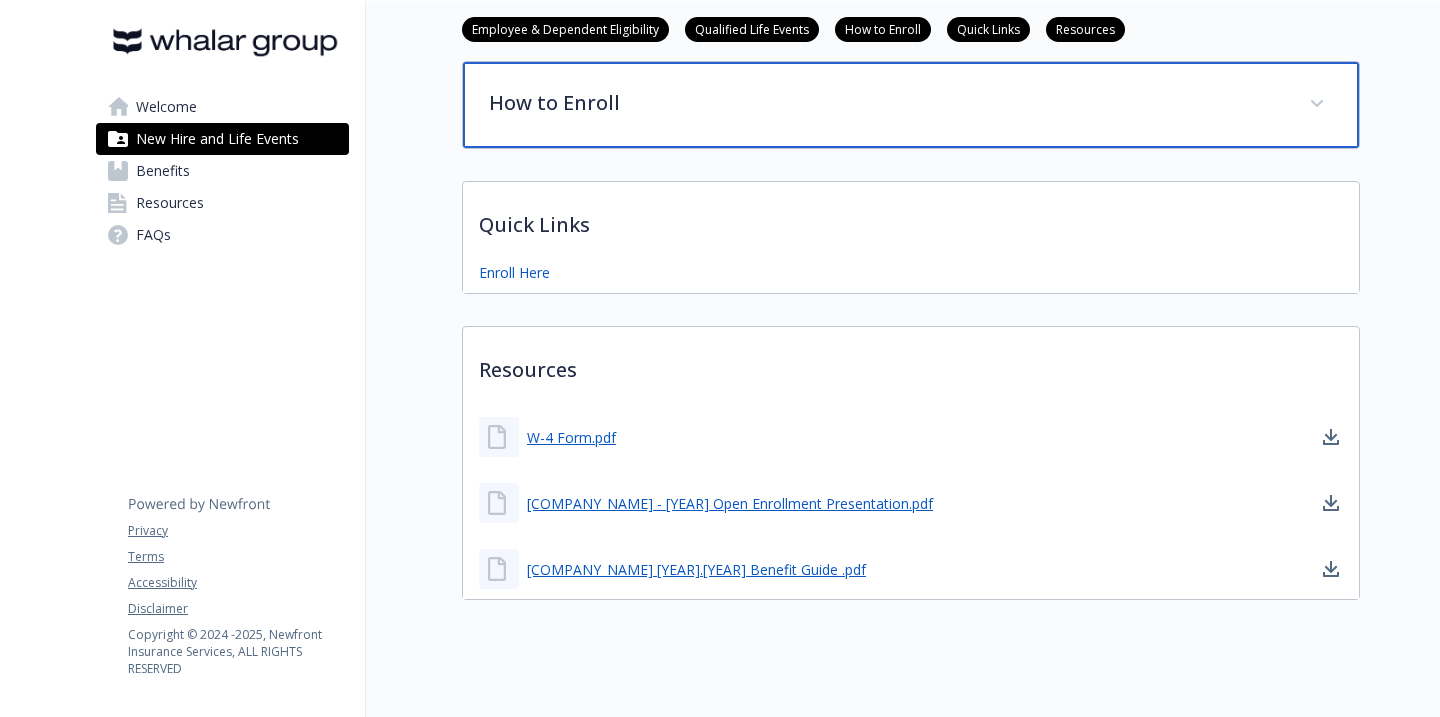 scroll, scrollTop: 512, scrollLeft: 0, axis: vertical 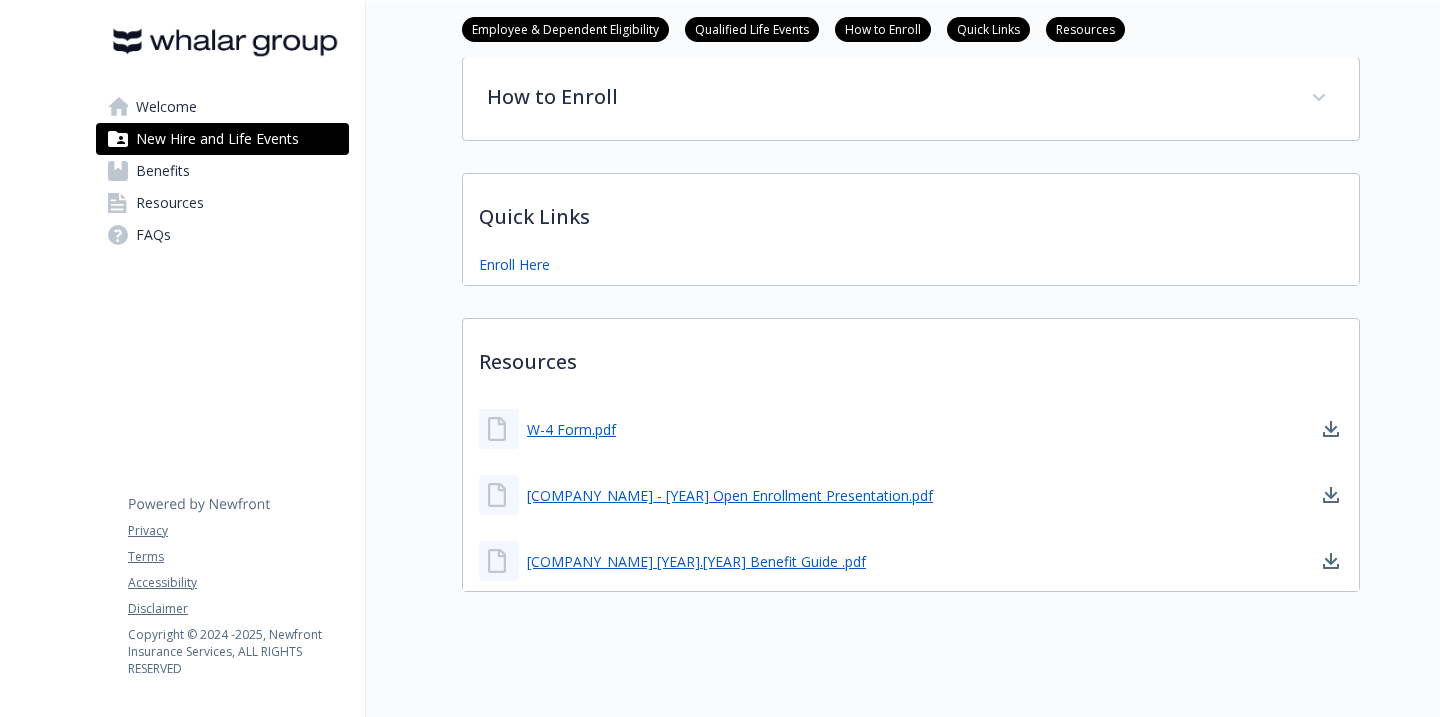 click on "Resources" at bounding box center (222, 203) 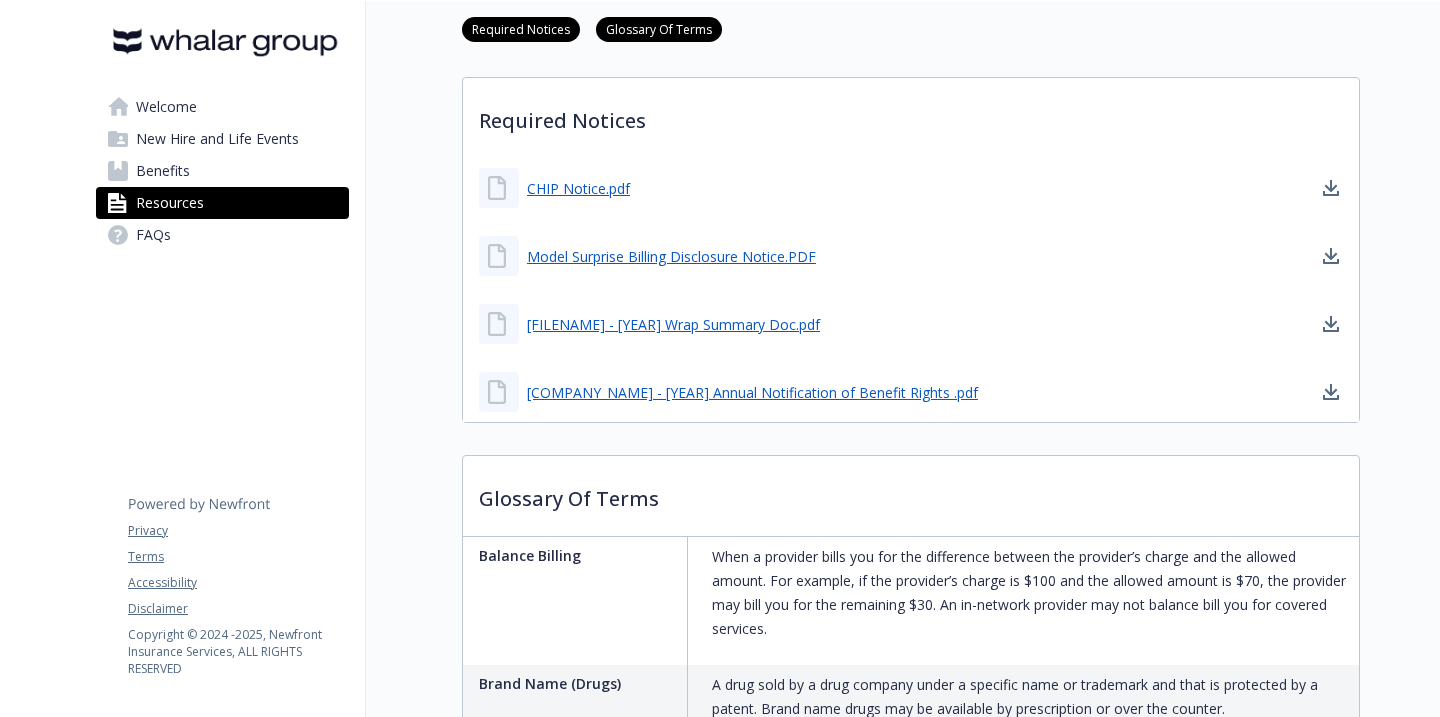 click on "FAQs" at bounding box center [222, 235] 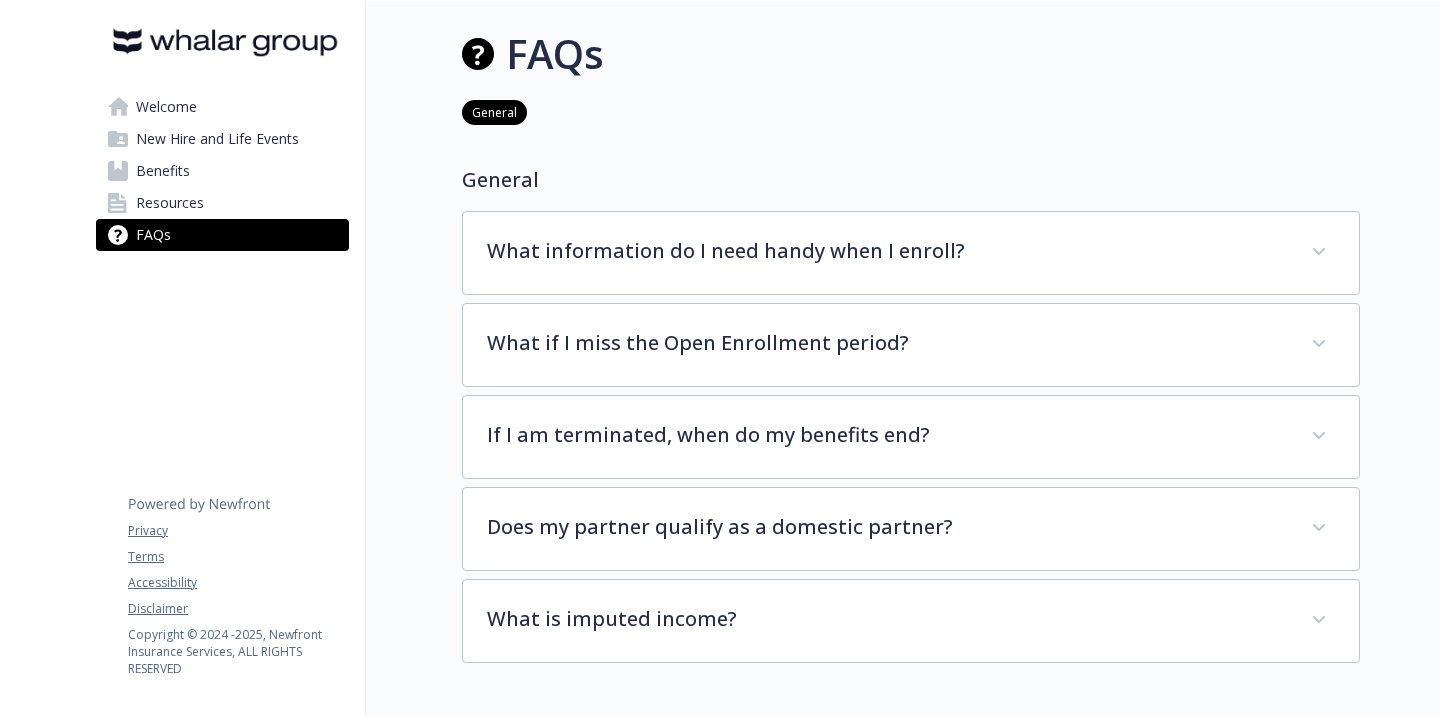 scroll, scrollTop: 241, scrollLeft: 0, axis: vertical 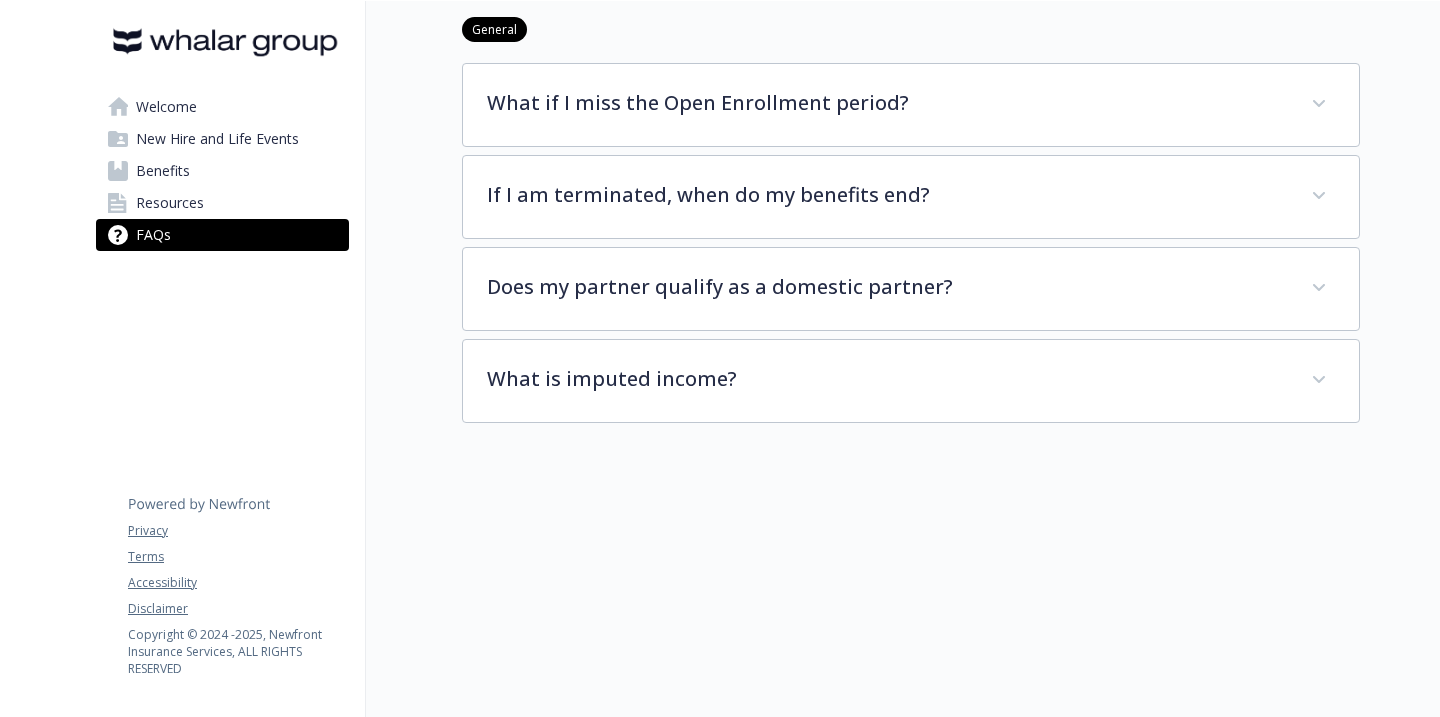 click on "Welcome" at bounding box center [222, 107] 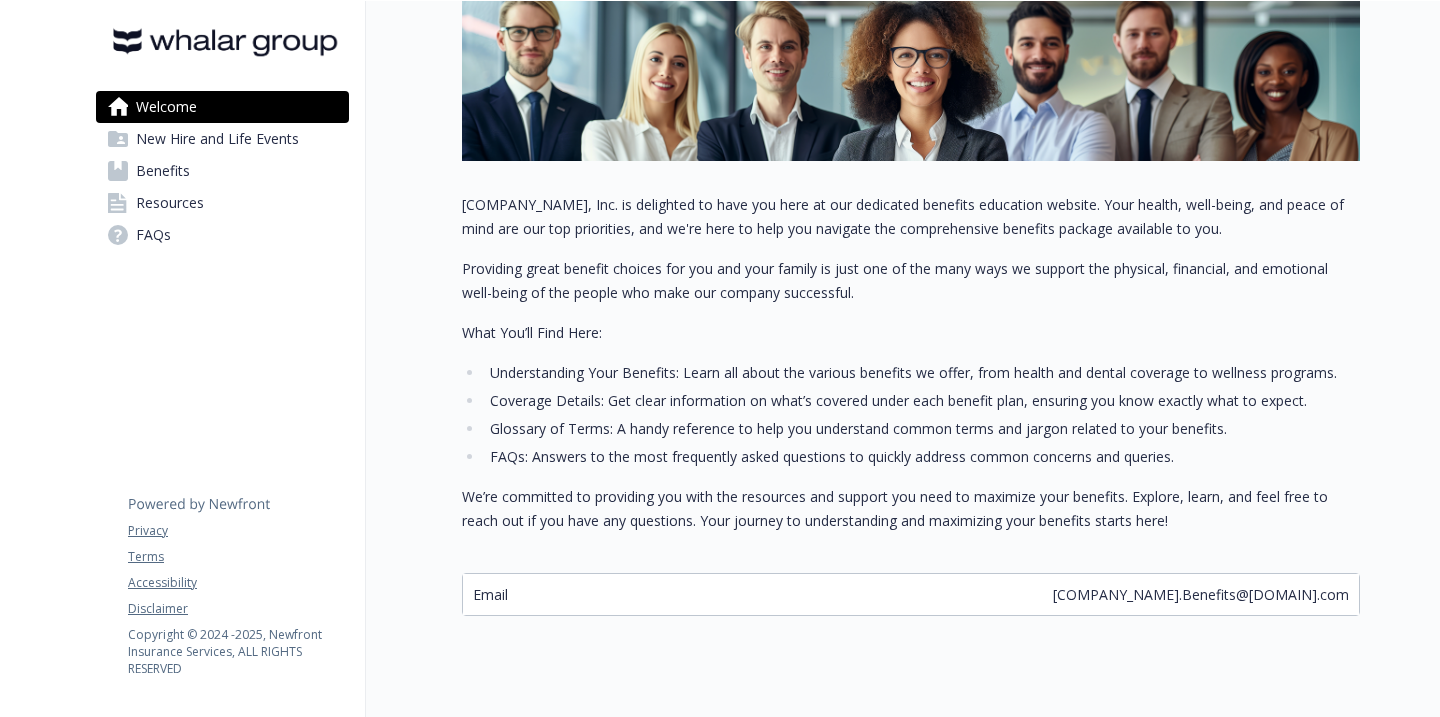 click on "Welcome Explore company benefits Get new hire information Visit FAQs [COMPANY_NAME], Inc. is delighted to have you here at our dedicated benefits education website. Your health, well-being, and peace of mind are our top priorities, and we're here to help you navigate the comprehensive benefits package available to you.
Providing great benefit choices for you and your family is just one of the many ways we support the physical, financial, and emotional well-being of the people who make our company successful.
What You’ll Find Here:
Understanding Your Benefits: Learn all about the various benefits we offer, from health and dental coverage to wellness programs.
Coverage Details: Get clear information on what’s covered under each benefit plan, ensuring you know exactly what to expect.
Glossary of Terms: A handy reference to help you understand common terms and jargon related to your benefits.
FAQs: Answers to the most frequently asked questions to quickly address common concerns and queries." at bounding box center (863, 200) 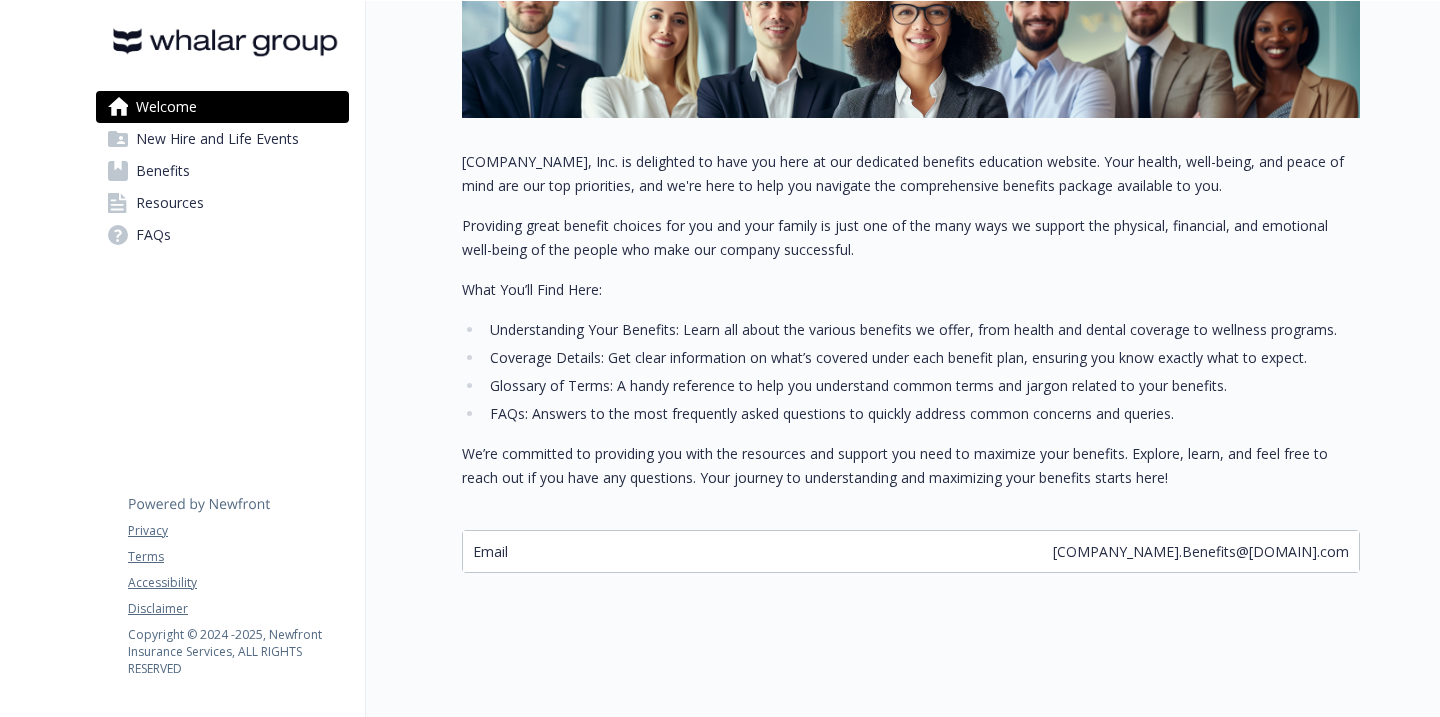 scroll, scrollTop: 0, scrollLeft: 0, axis: both 